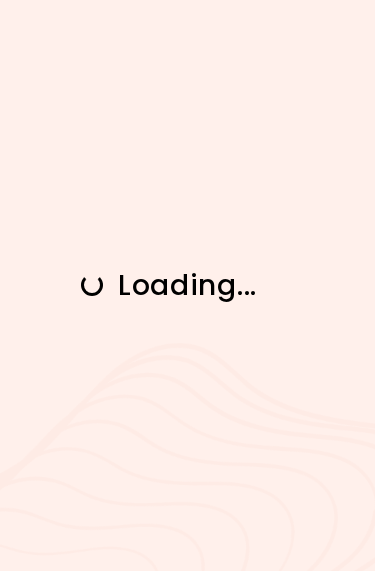 scroll, scrollTop: 0, scrollLeft: 0, axis: both 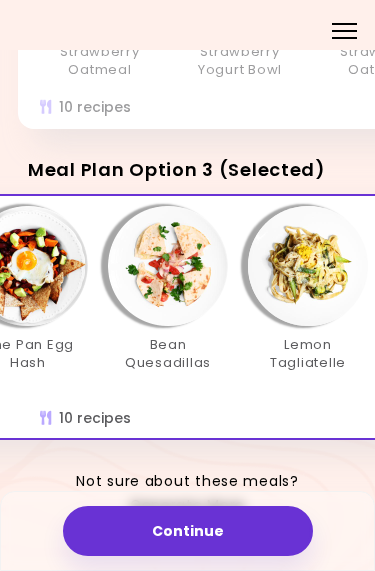 click at bounding box center [168, 266] 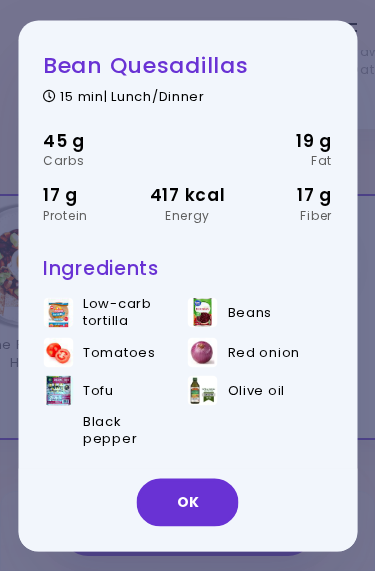 scroll, scrollTop: 8, scrollLeft: 0, axis: vertical 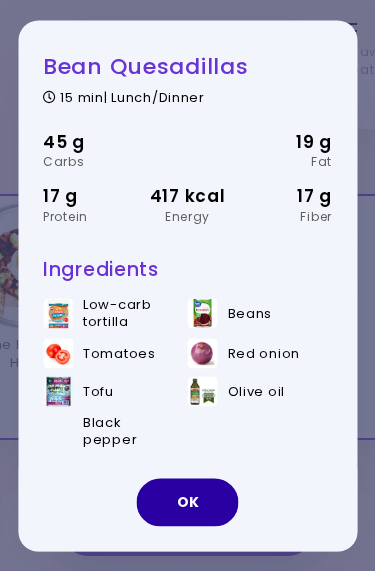 click on "OK" at bounding box center [188, 502] 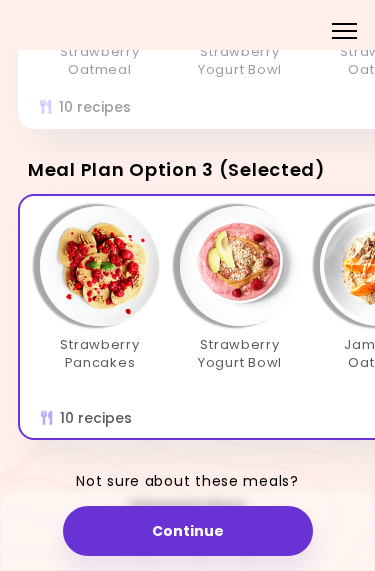 scroll, scrollTop: 0, scrollLeft: 0, axis: both 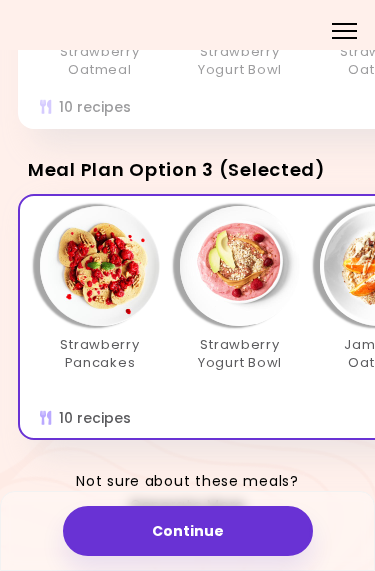 click on "Generate More" at bounding box center (187, 506) 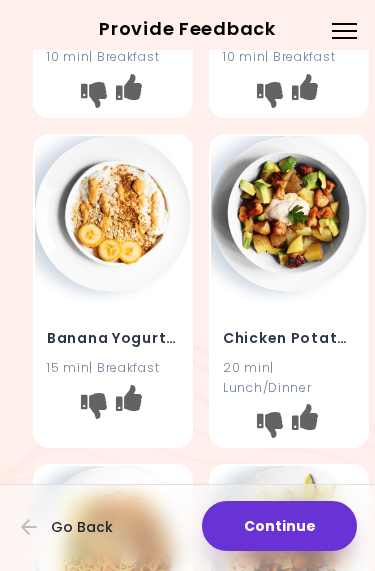 scroll, scrollTop: 247, scrollLeft: 0, axis: vertical 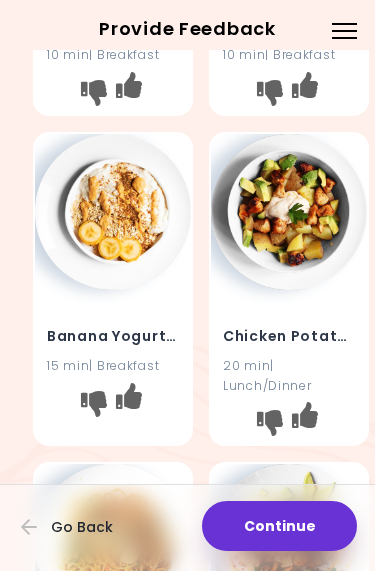 click on "Chicken Potato Salad" at bounding box center [289, 336] 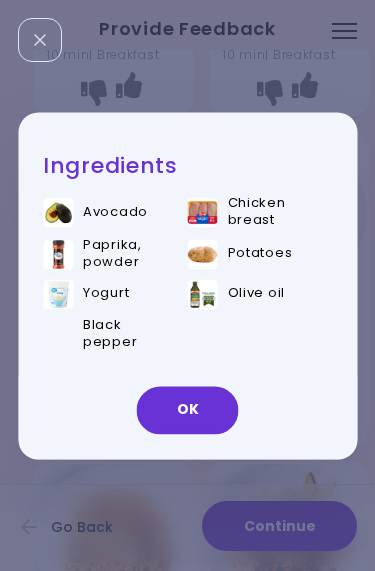 scroll, scrollTop: 0, scrollLeft: 0, axis: both 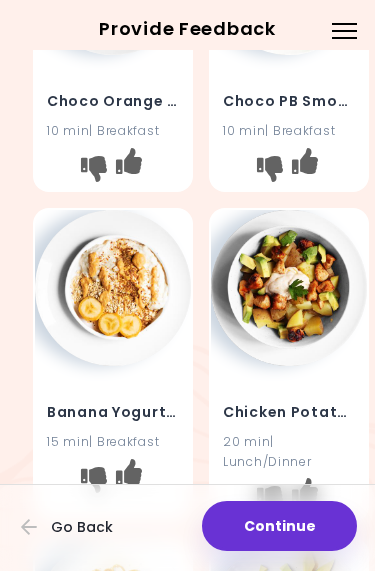 click at bounding box center (113, 288) 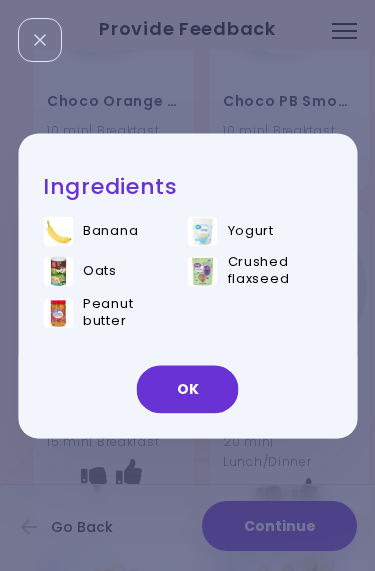 click on "OK" at bounding box center [188, 389] 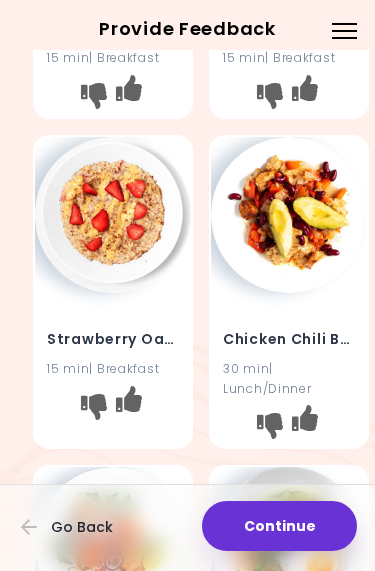 scroll, scrollTop: 1839, scrollLeft: 0, axis: vertical 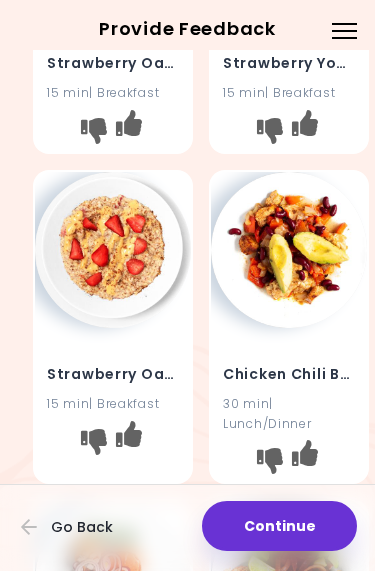 click at bounding box center [289, 250] 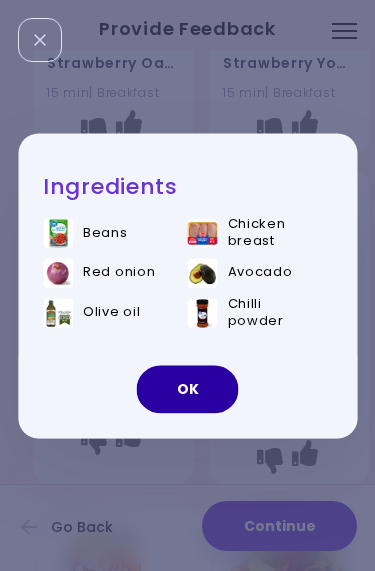click on "OK" at bounding box center (188, 389) 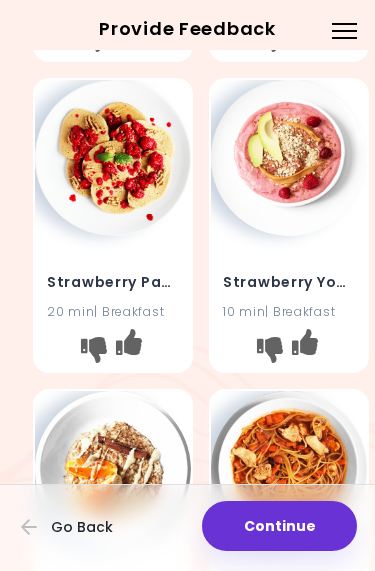 scroll, scrollTop: 3257, scrollLeft: 0, axis: vertical 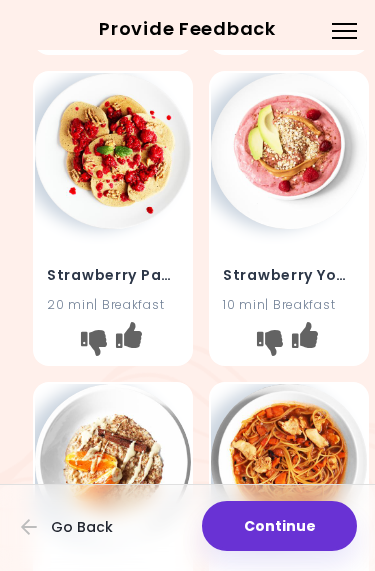 click on "Strawberry Yogurt Bowl" at bounding box center (289, 276) 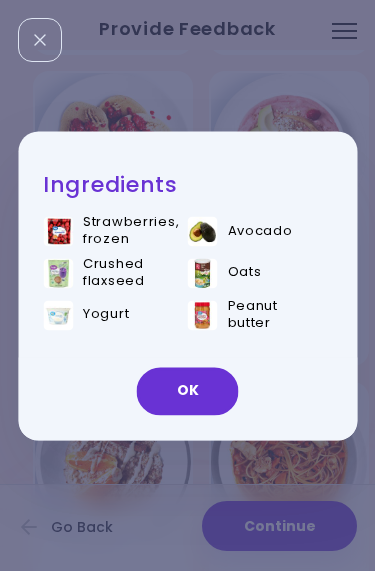 click on "OK" at bounding box center [188, 391] 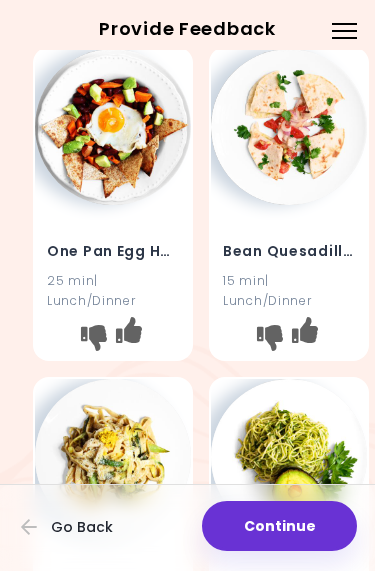 scroll, scrollTop: 3869, scrollLeft: 0, axis: vertical 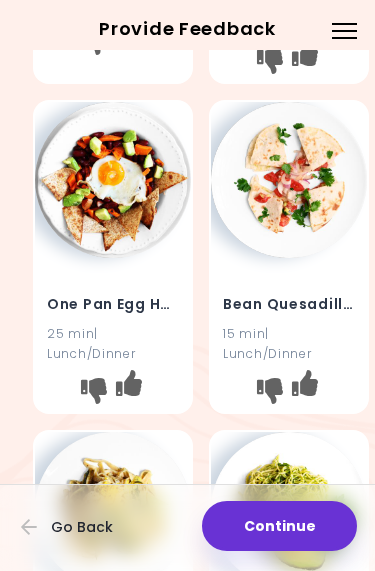 click at bounding box center (289, 393) 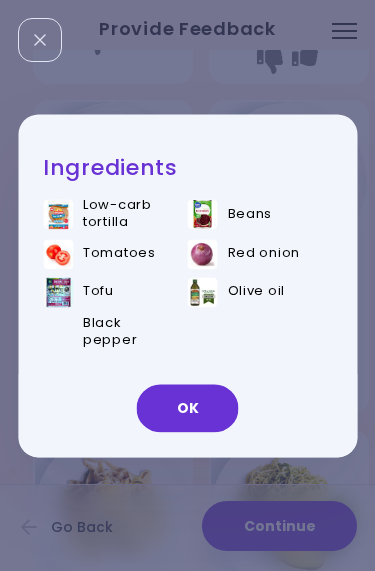 click on "OK" at bounding box center [188, 408] 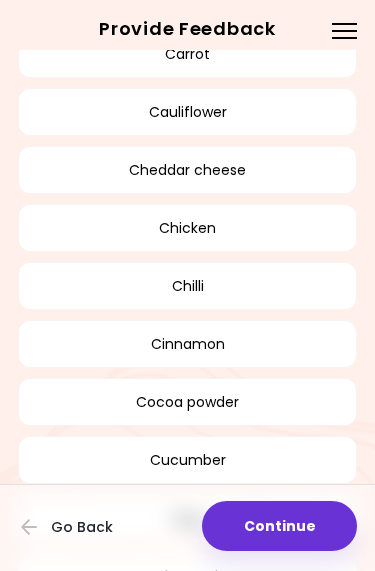 scroll, scrollTop: 5259, scrollLeft: 0, axis: vertical 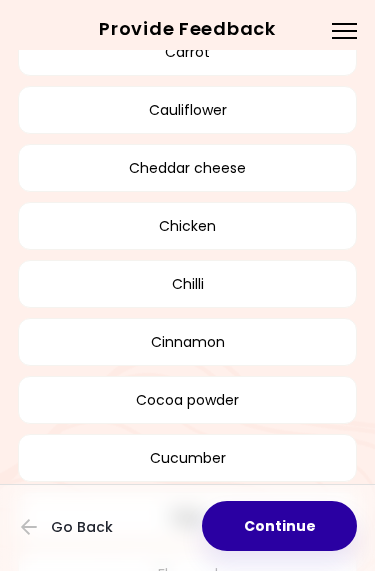 click on "Continue" at bounding box center [279, 526] 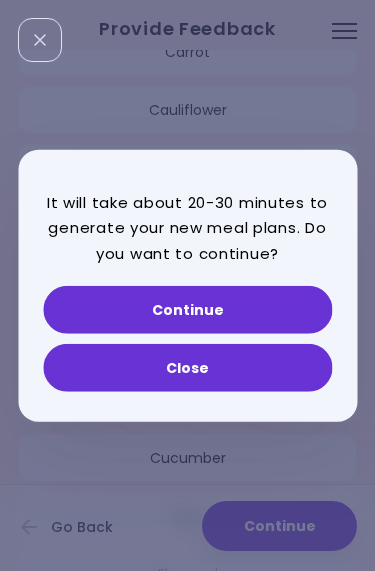 click on "Continue" at bounding box center (187, 310) 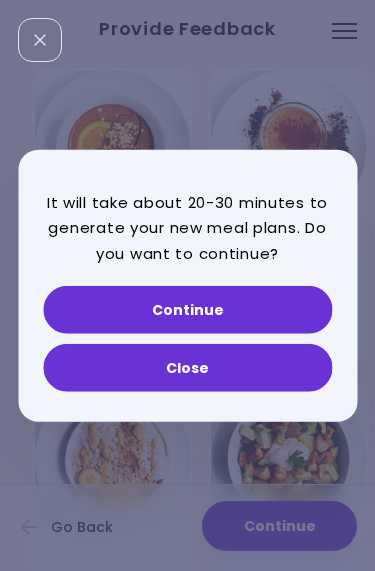 select on "*" 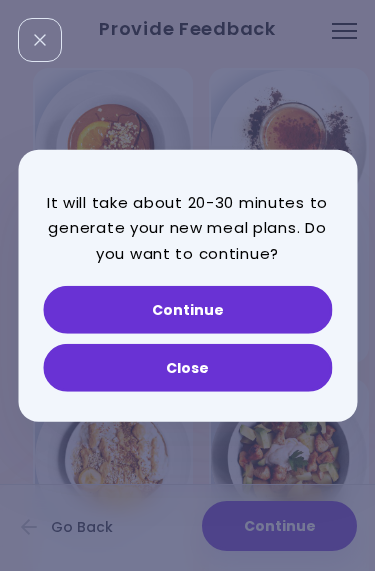 select on "*" 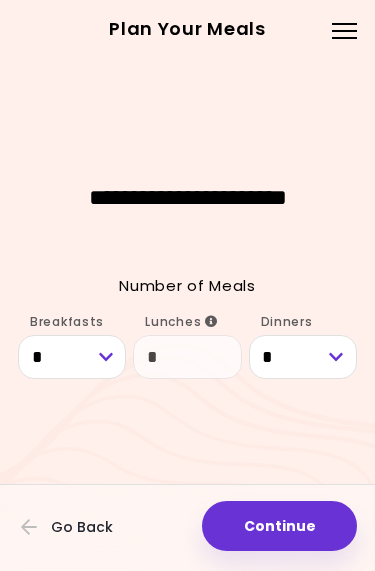 click on "Menu" at bounding box center [344, 29] 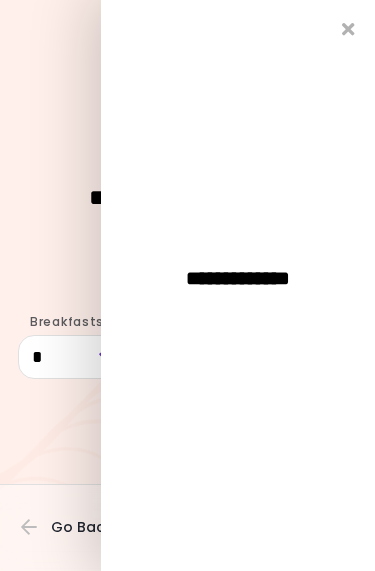 click at bounding box center [348, 29] 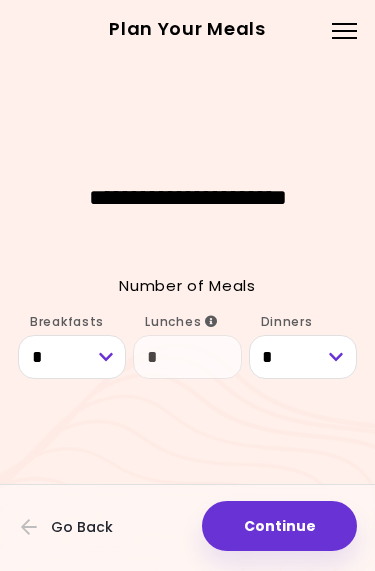 click on "Continue" at bounding box center (279, 526) 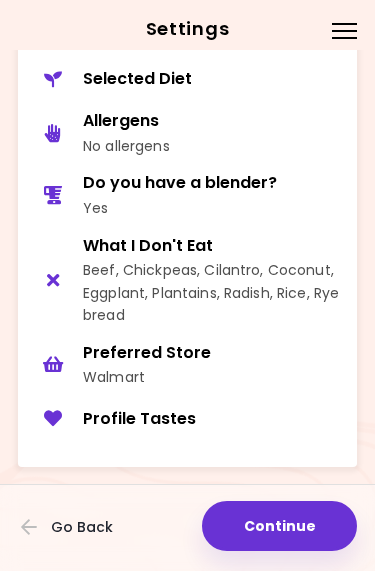 scroll, scrollTop: 88, scrollLeft: 0, axis: vertical 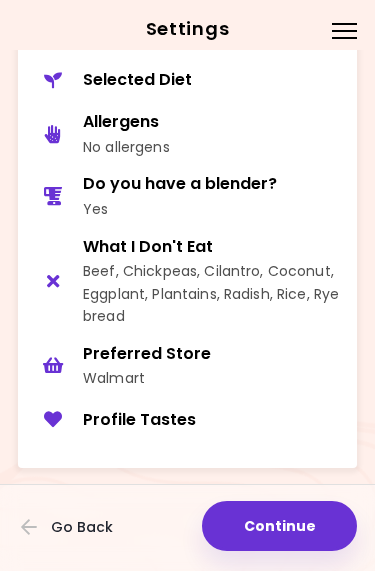 click on "Continue" at bounding box center [279, 526] 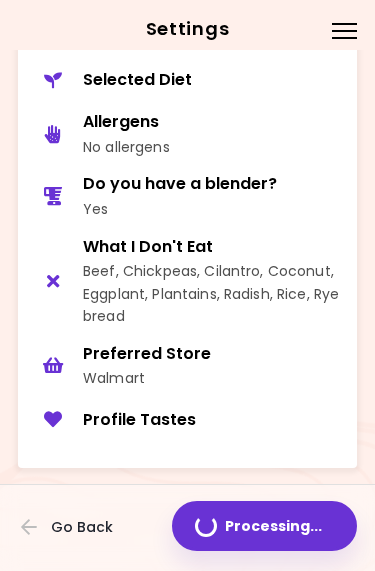 scroll, scrollTop: 0, scrollLeft: 0, axis: both 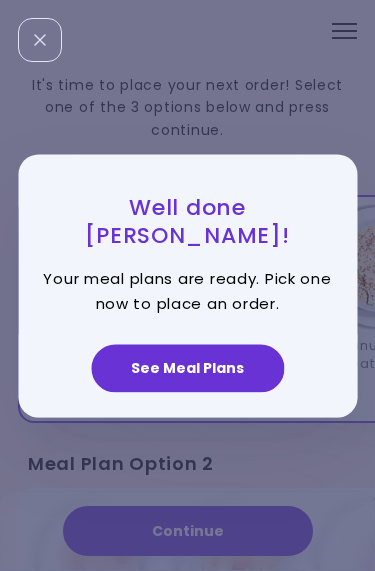 click on "See Meal Plans" at bounding box center (187, 368) 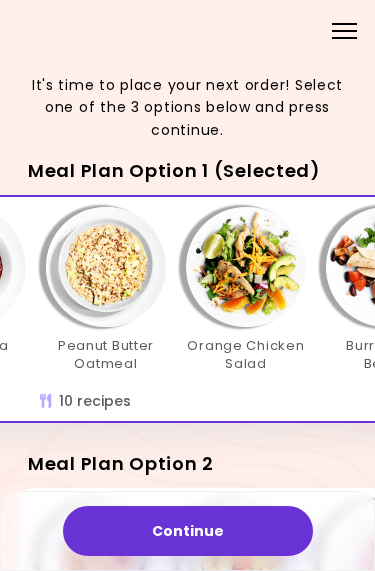 scroll, scrollTop: 0, scrollLeft: 275, axis: horizontal 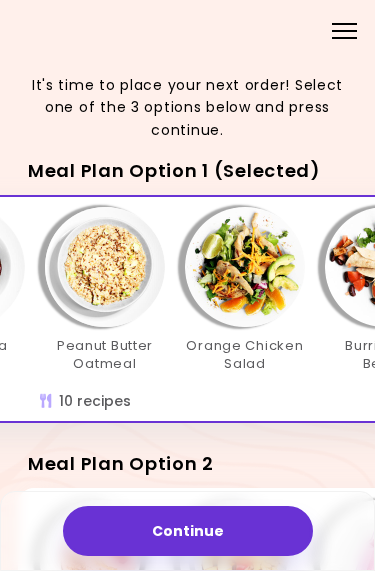 click at bounding box center (105, 267) 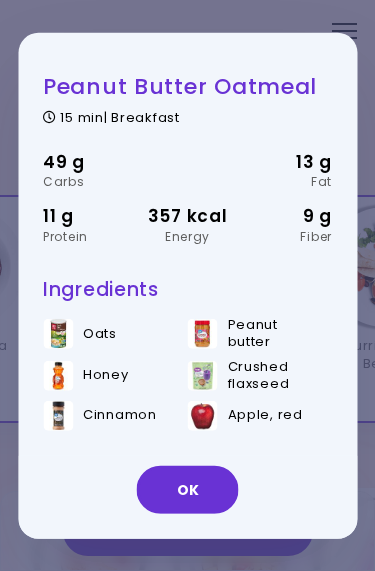 click on "OK" at bounding box center (188, 490) 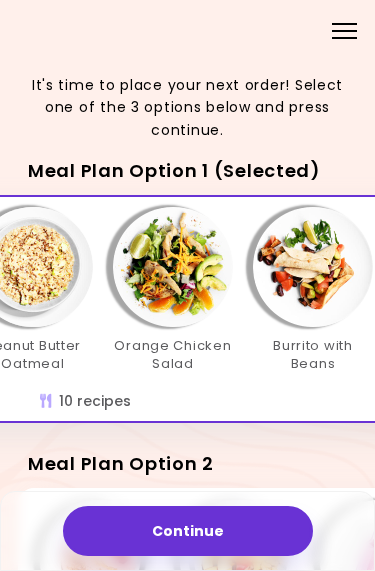scroll, scrollTop: 0, scrollLeft: 358, axis: horizontal 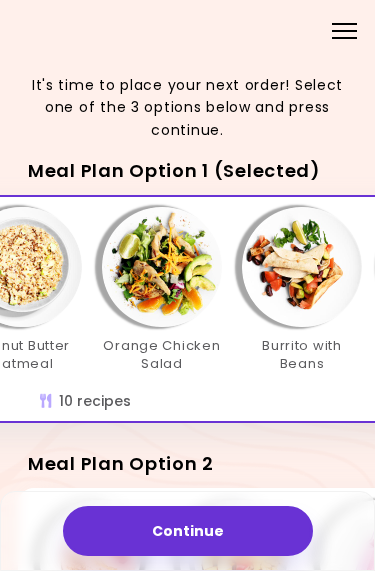 click on "Burrito with Beans" at bounding box center (302, 355) 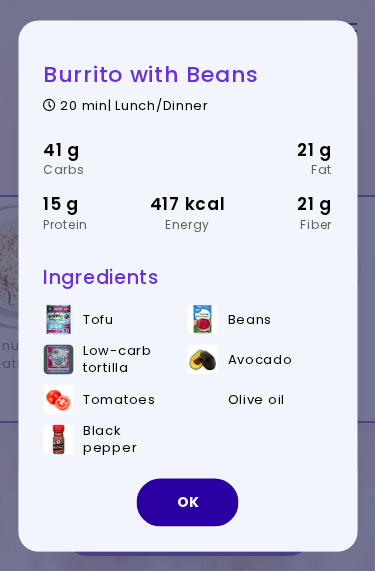 click on "OK" at bounding box center [188, 502] 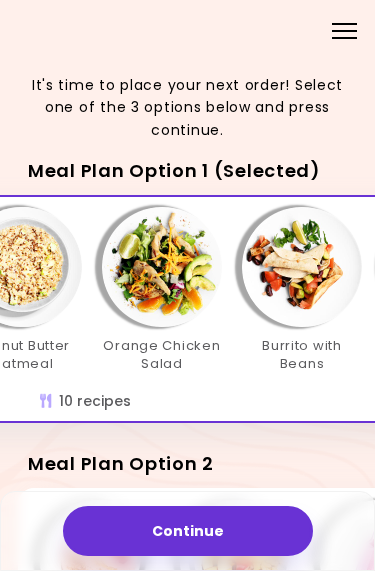 click on "Orange Chicken Salad" at bounding box center (162, 355) 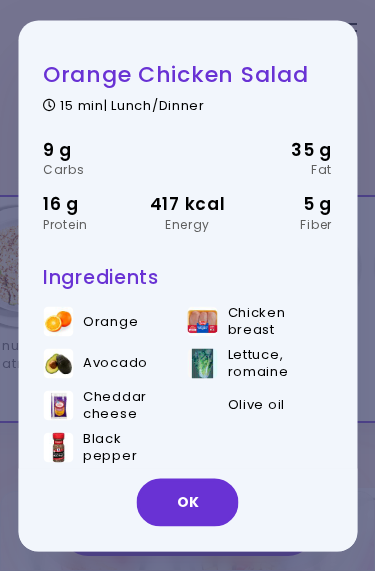 click on "OK" at bounding box center (188, 502) 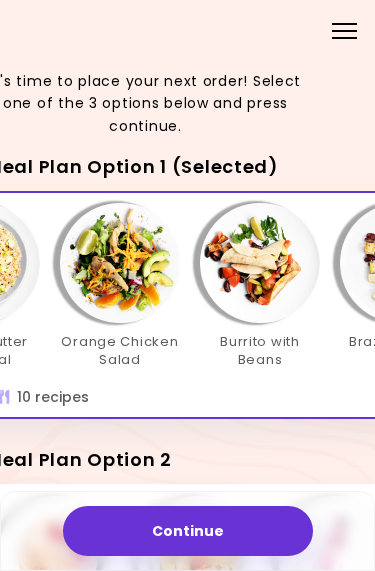 scroll, scrollTop: 4, scrollLeft: 42, axis: both 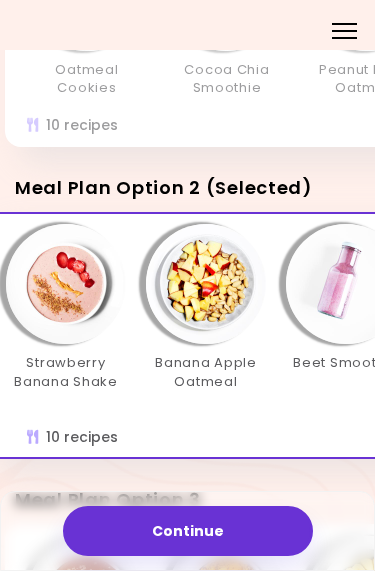 click on "Strawberry Banana Shake" at bounding box center [66, 372] 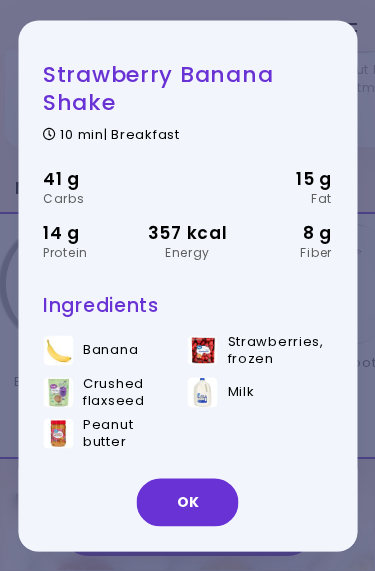 click on "OK" at bounding box center [188, 502] 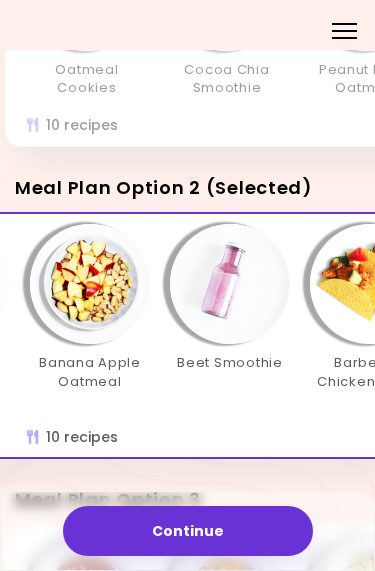 scroll, scrollTop: 0, scrollLeft: 126, axis: horizontal 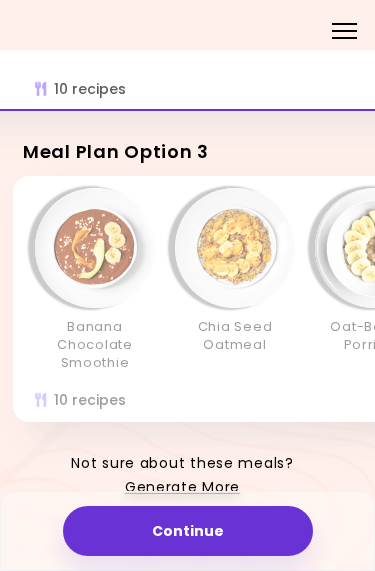 click on "Banana Chocolate Smoothie   Chia Seed Oatmeal   Oat-Banana Porridge   Chicken & Avocado Fries   Tuna Bean Salad   Tomato Tofu Salad   Cauliflower with Beans   Bean Tacos   Bacon Ranch Pasta Salad   Latin Potato Pancakes" at bounding box center (725, 290) 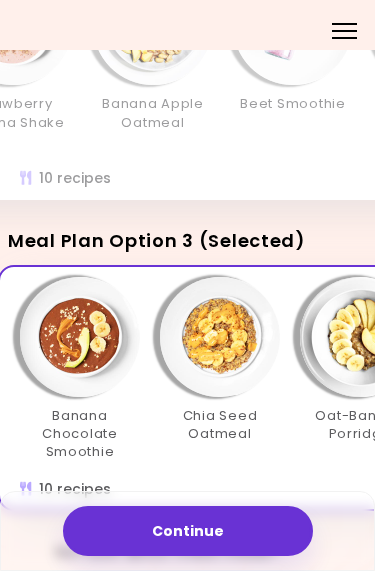 scroll, scrollTop: 531, scrollLeft: 23, axis: both 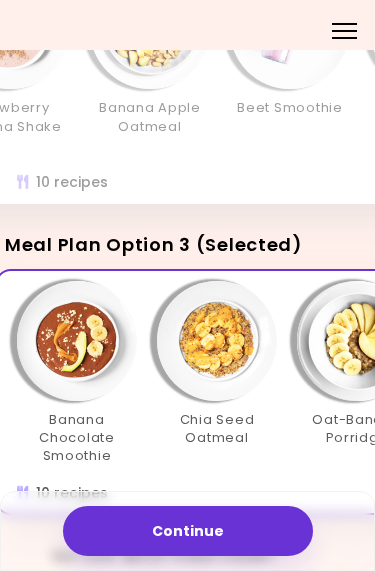 click at bounding box center [77, 341] 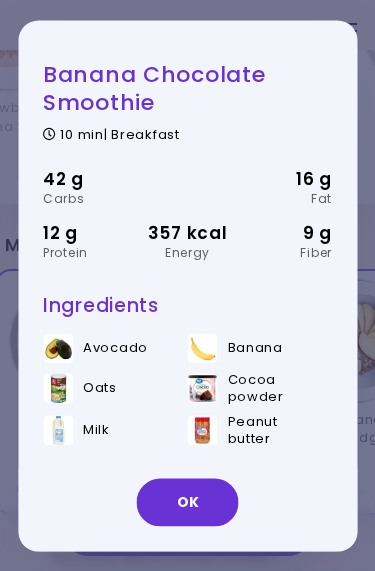click on "OK" at bounding box center [188, 502] 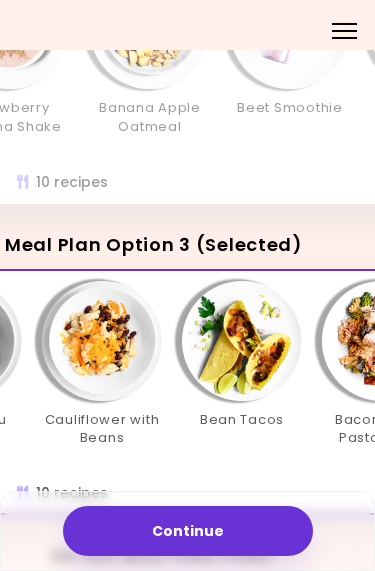 scroll, scrollTop: 0, scrollLeft: 816, axis: horizontal 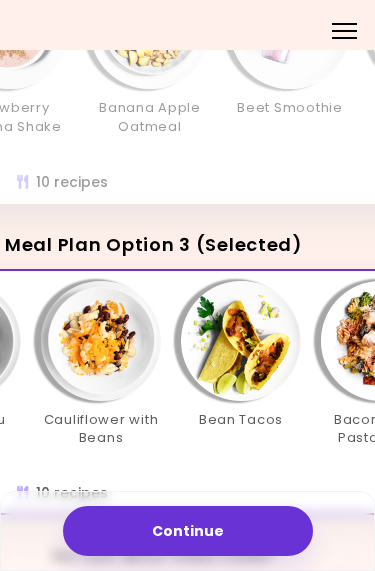 click on "Bean Tacos" at bounding box center [241, 420] 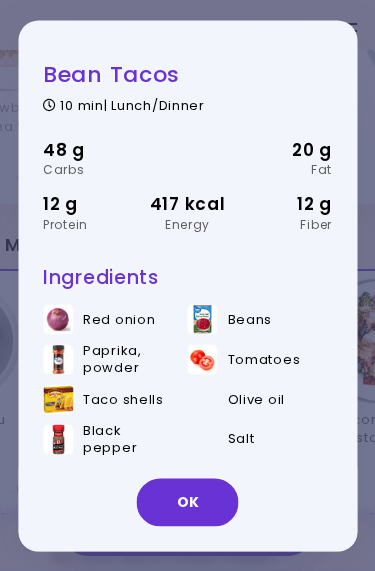 click on "OK" at bounding box center (188, 502) 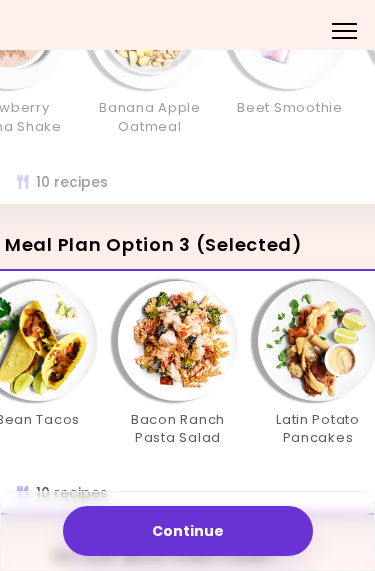 scroll, scrollTop: 0, scrollLeft: 992, axis: horizontal 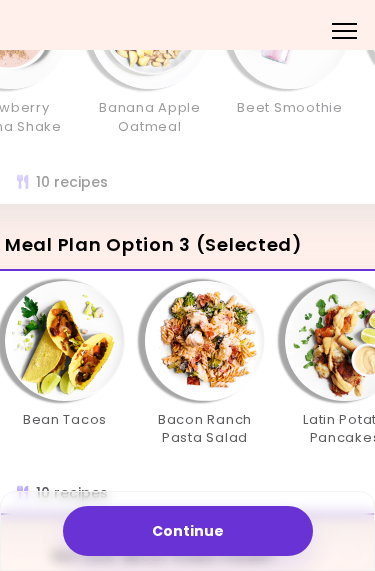 click on "Bacon Ranch Pasta Salad" at bounding box center [205, 429] 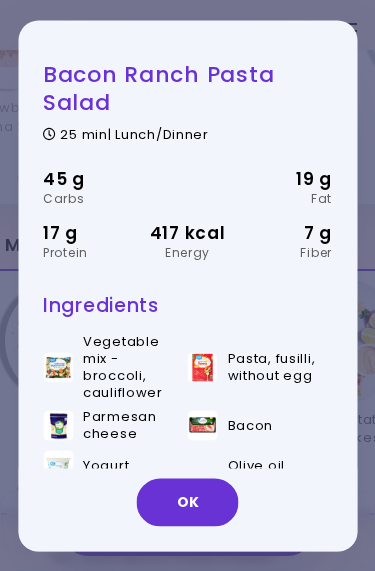 click on "OK" at bounding box center [188, 502] 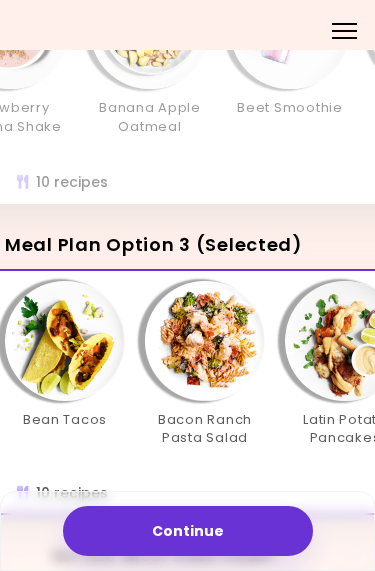 scroll, scrollTop: 573, scrollLeft: 11, axis: both 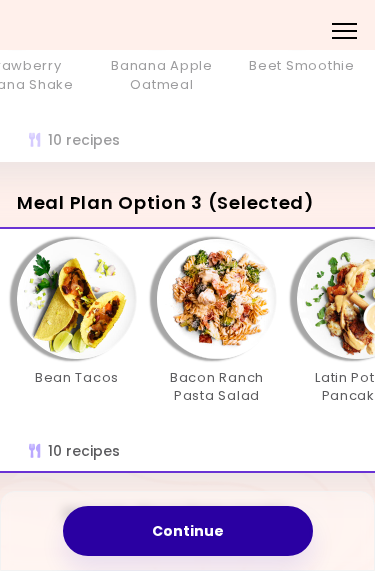 click on "Continue" at bounding box center (188, 531) 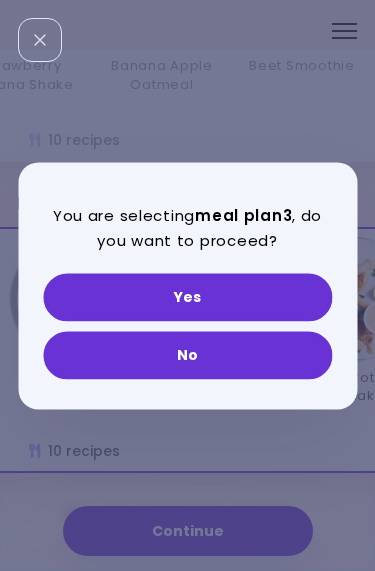 click on "Yes" at bounding box center [187, 297] 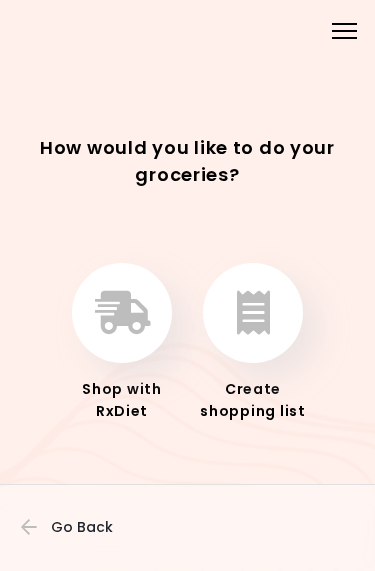 click at bounding box center (253, 313) 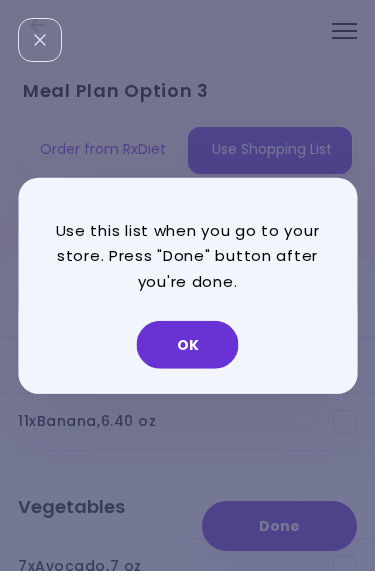 click on "Use this list when you go to your store. Press "Done" button after you're done. OK" at bounding box center (187, 285) 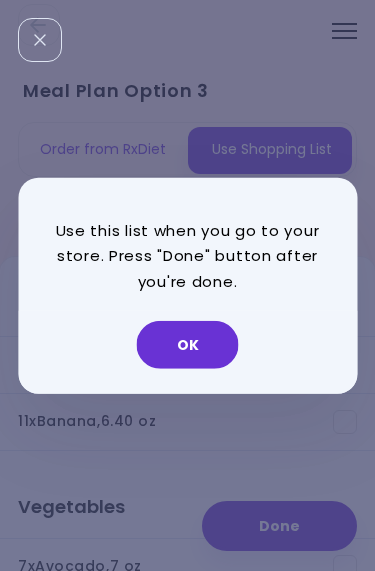 click on "OK" at bounding box center [188, 345] 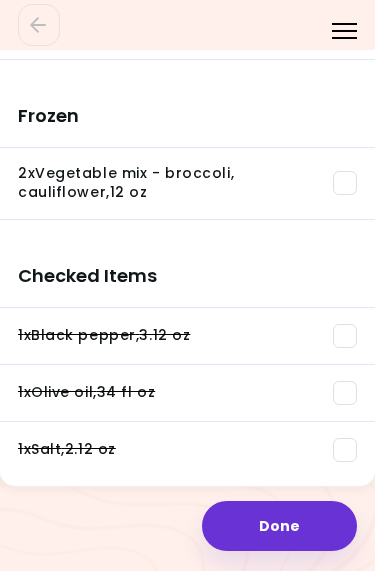 scroll, scrollTop: 2897, scrollLeft: 0, axis: vertical 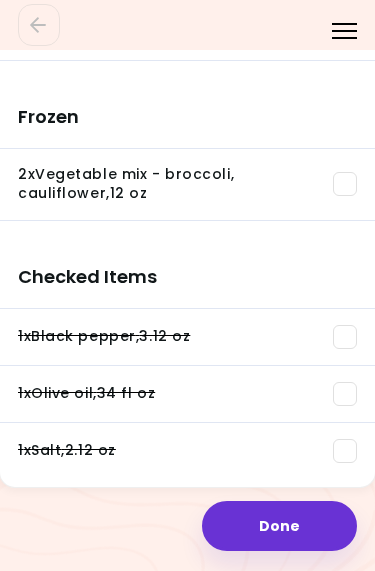 click on "Done" at bounding box center [279, 526] 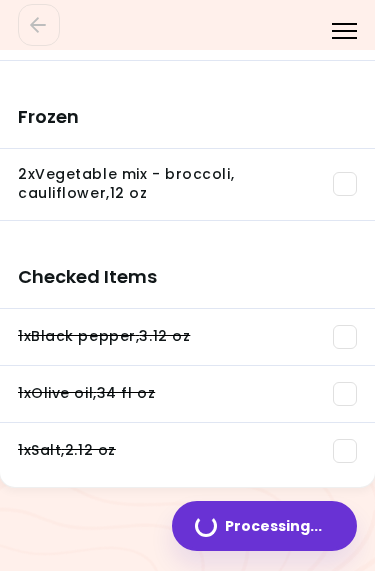 scroll, scrollTop: 0, scrollLeft: 0, axis: both 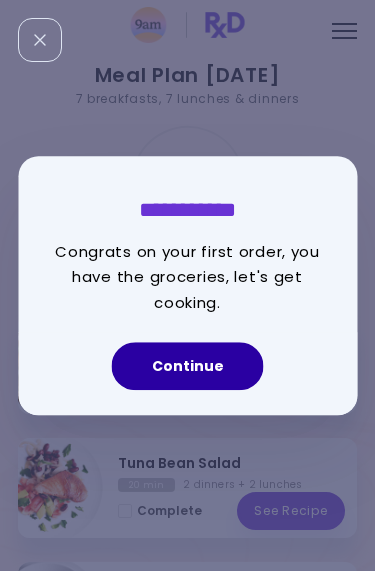 click on "Continue" at bounding box center [188, 366] 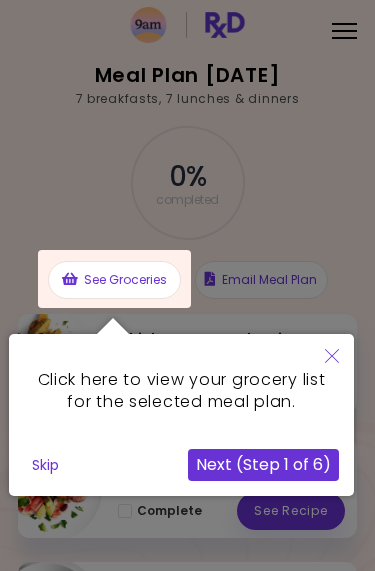 click at bounding box center [187, 806] 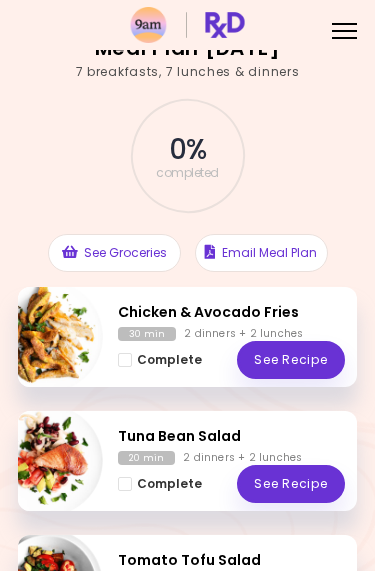 scroll, scrollTop: 28, scrollLeft: 0, axis: vertical 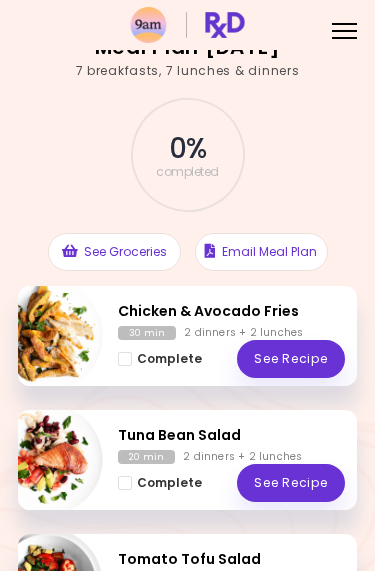 click on "See Recipe" at bounding box center [291, 359] 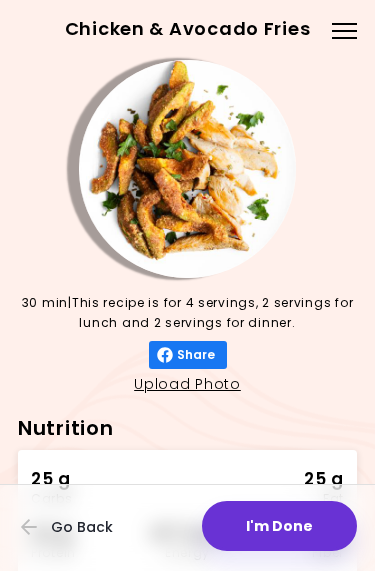 scroll, scrollTop: 0, scrollLeft: 0, axis: both 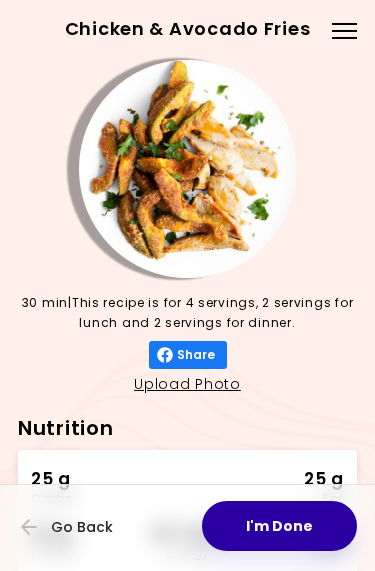 click on "I'm Done" at bounding box center (279, 526) 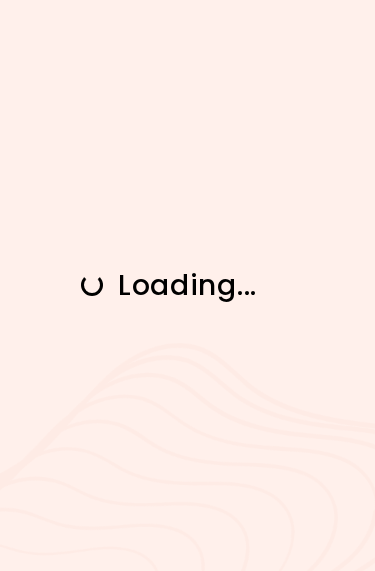 scroll, scrollTop: 0, scrollLeft: 0, axis: both 